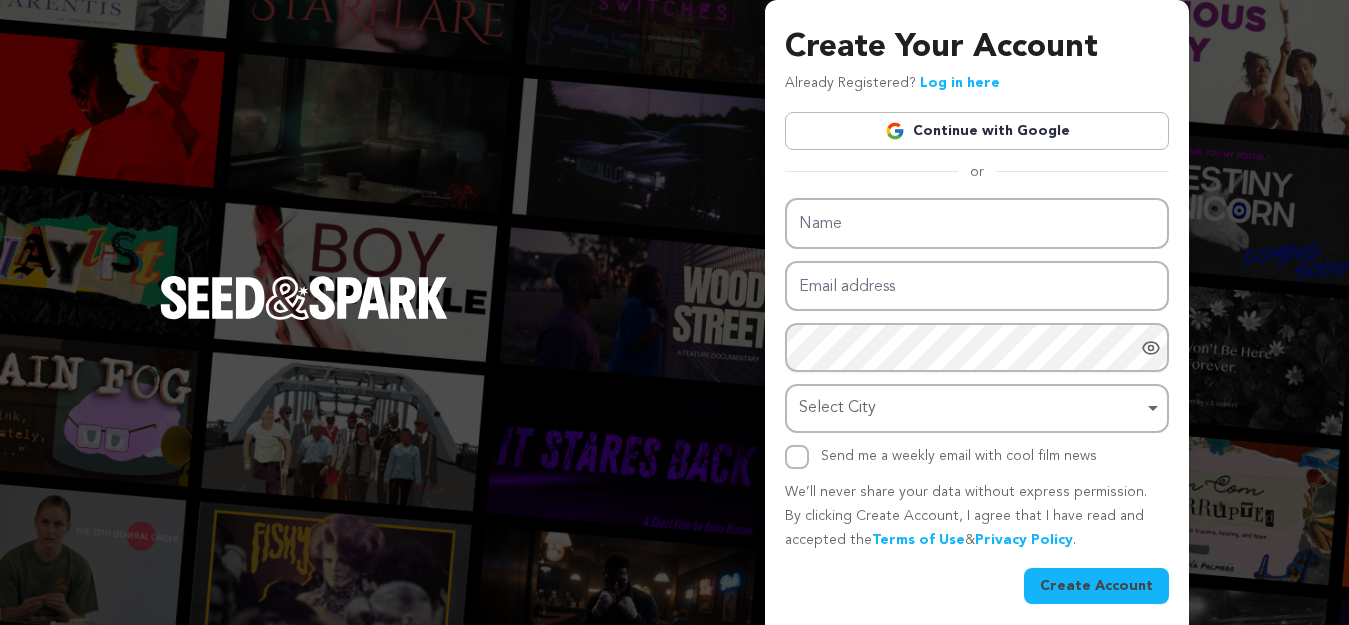 scroll, scrollTop: 0, scrollLeft: 0, axis: both 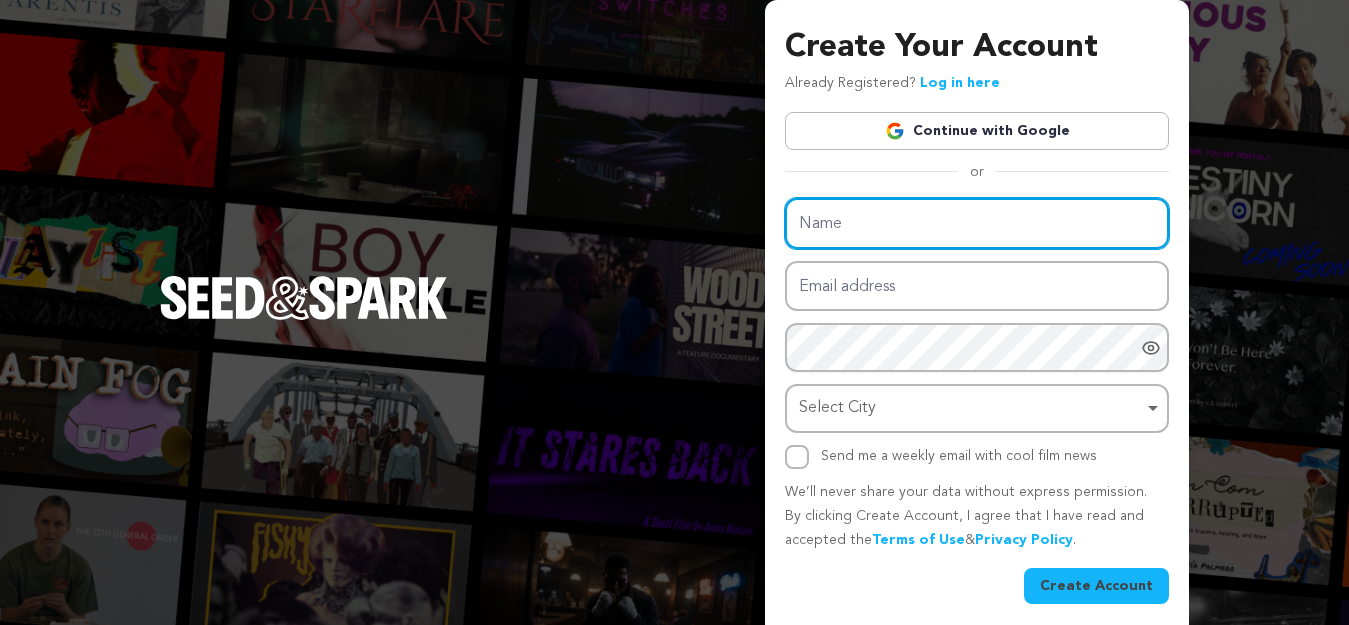 click on "Name" at bounding box center [977, 223] 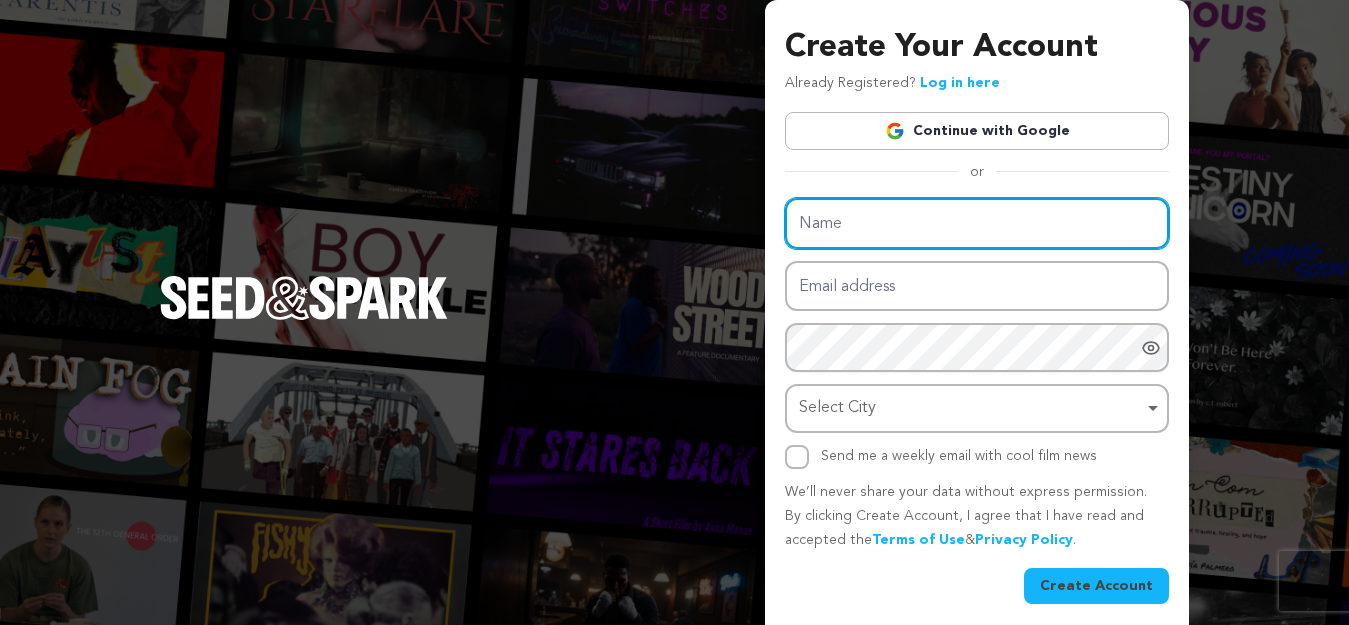 type on "[ORGANIZATION]" 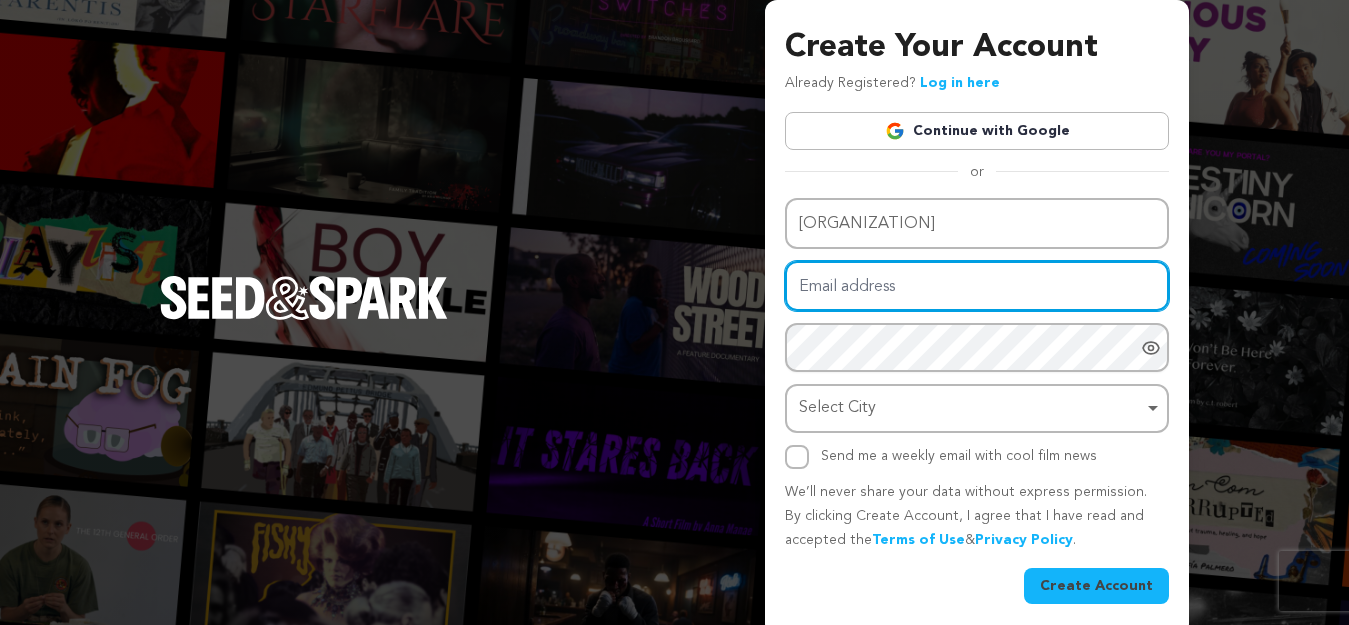 click on "Email address" at bounding box center (977, 286) 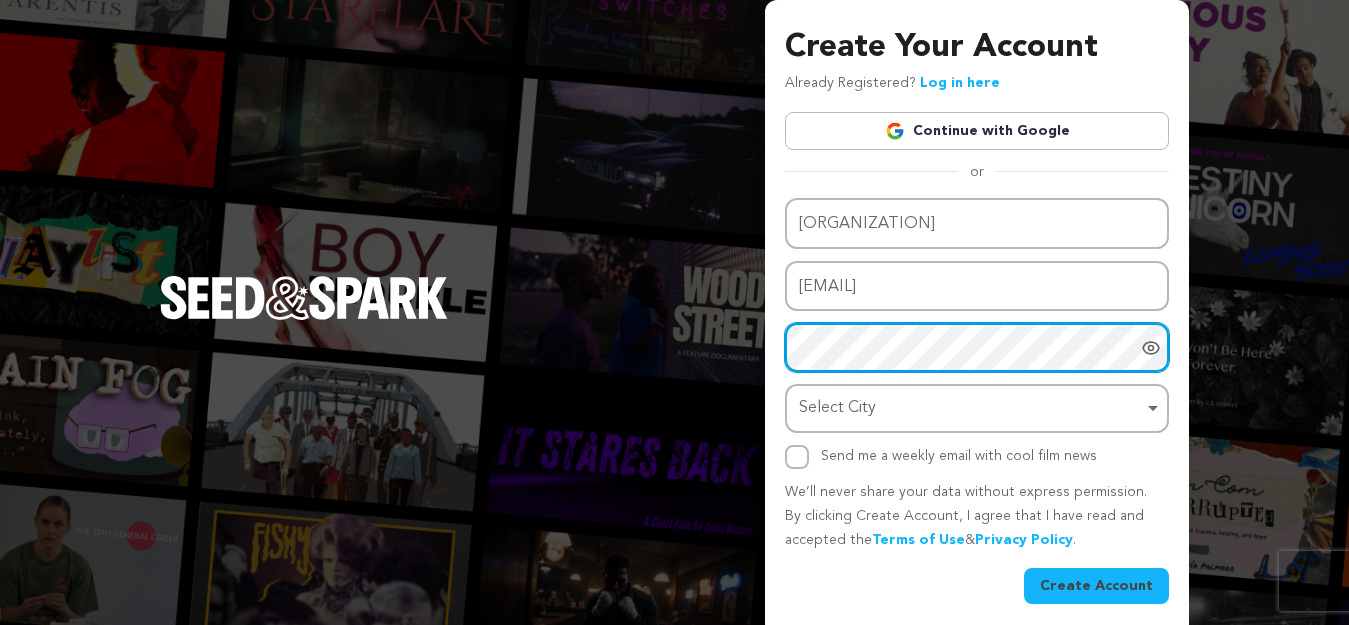 click on "Select City Remove item" at bounding box center (971, 408) 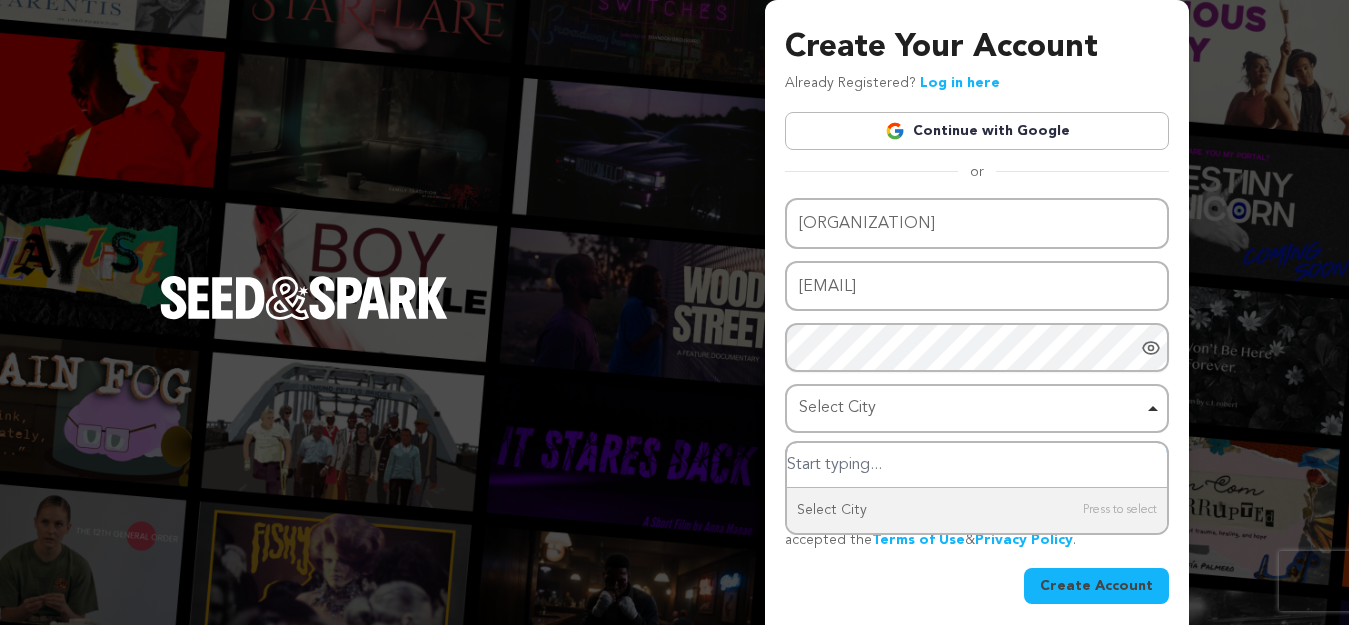 click at bounding box center [977, 465] 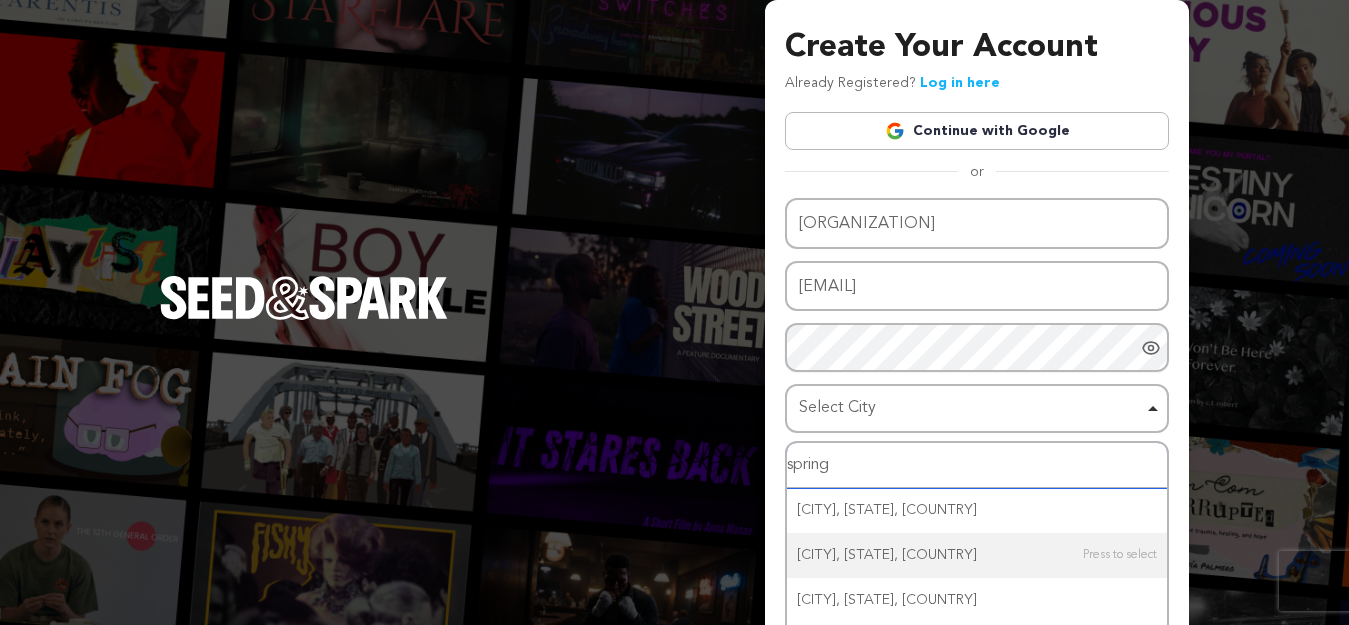scroll, scrollTop: 46, scrollLeft: 0, axis: vertical 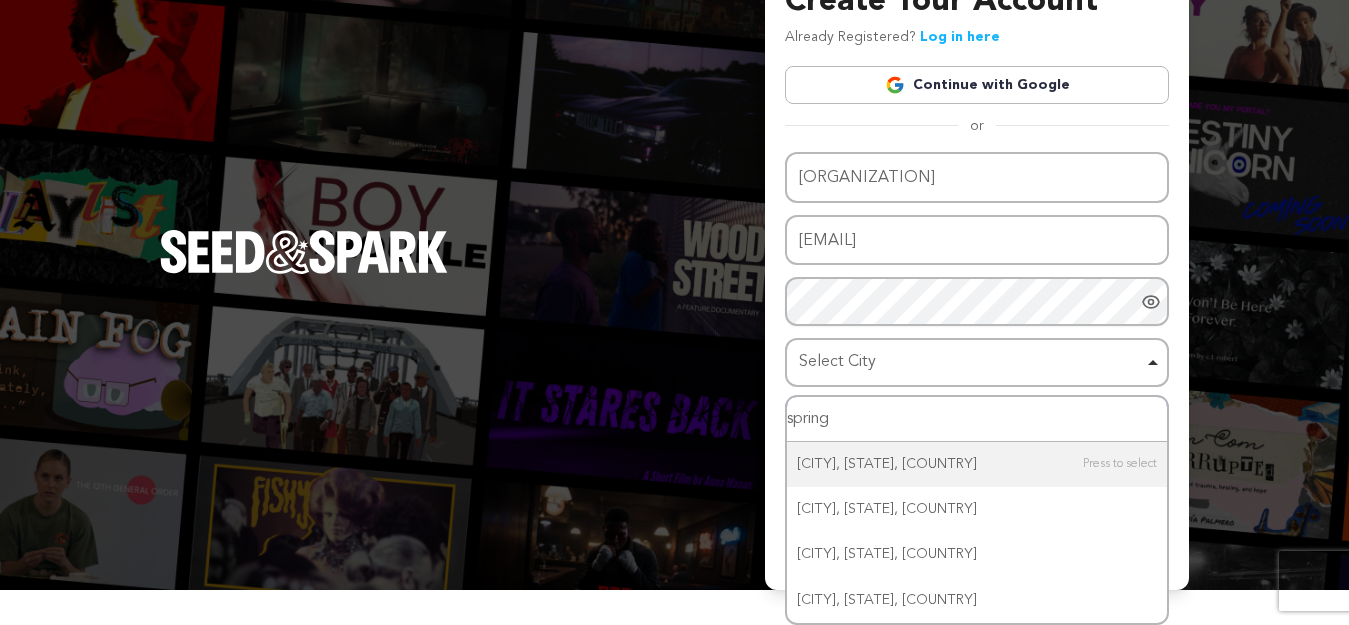 drag, startPoint x: 840, startPoint y: 414, endPoint x: 775, endPoint y: 415, distance: 65.00769 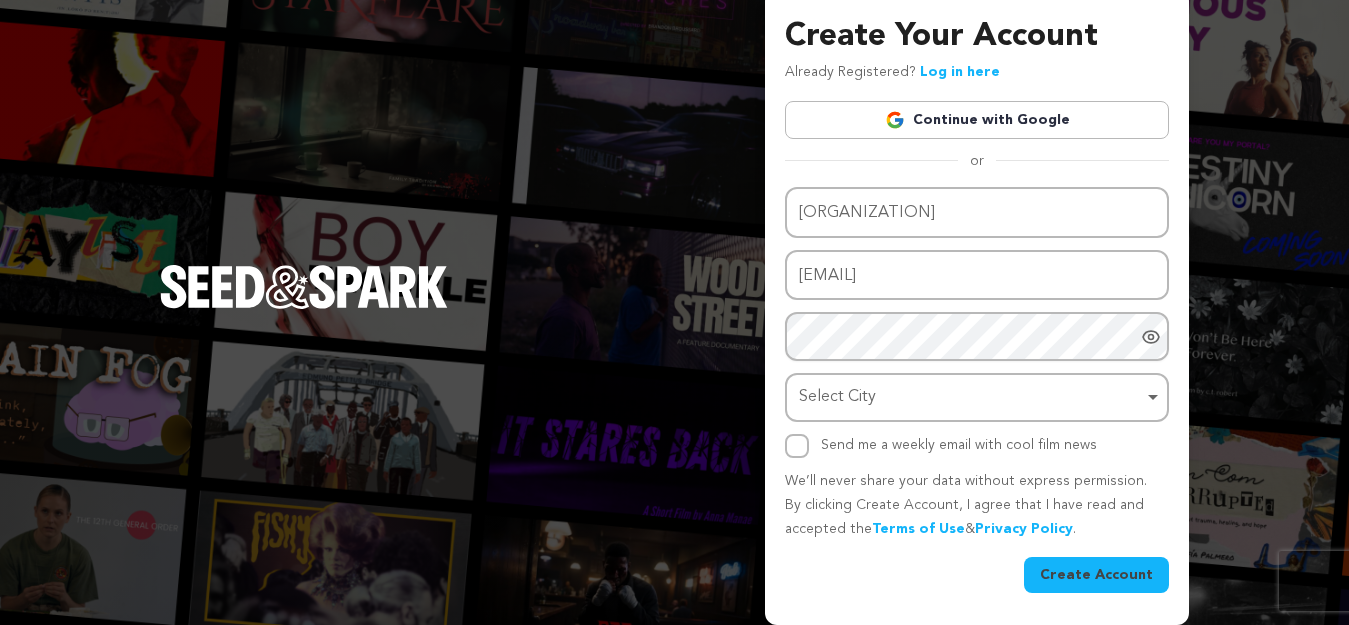 scroll, scrollTop: 11, scrollLeft: 0, axis: vertical 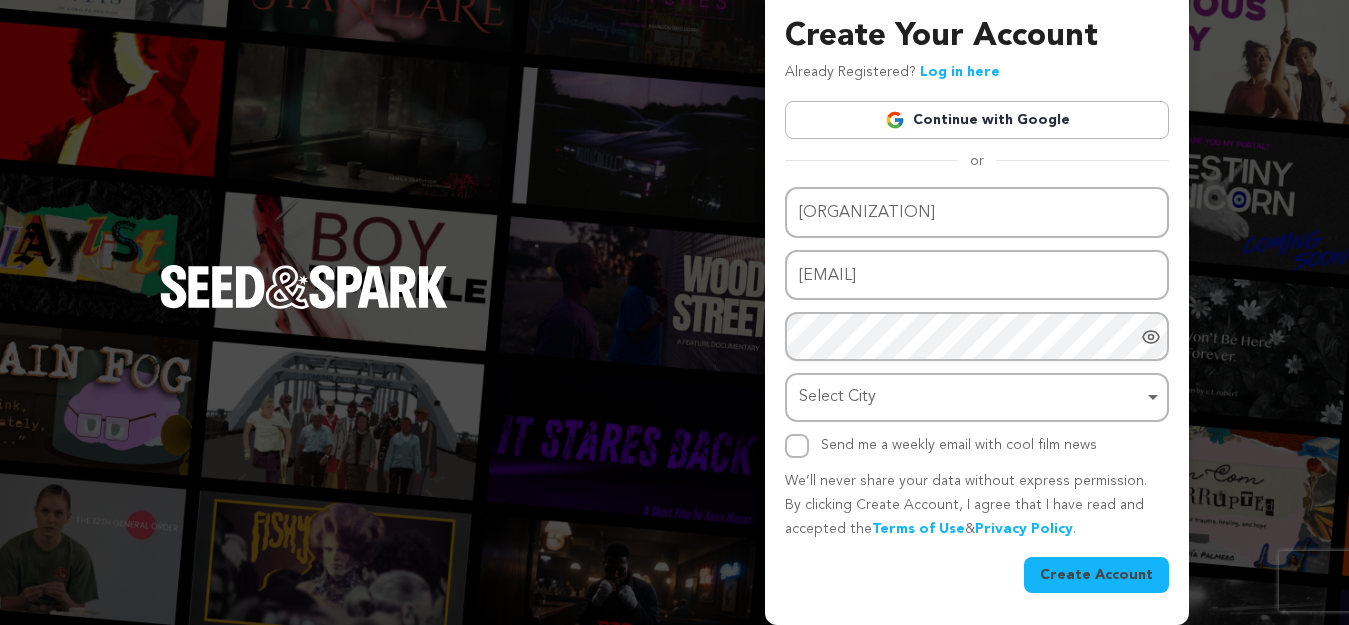 click on "Select City Remove item" at bounding box center [971, 397] 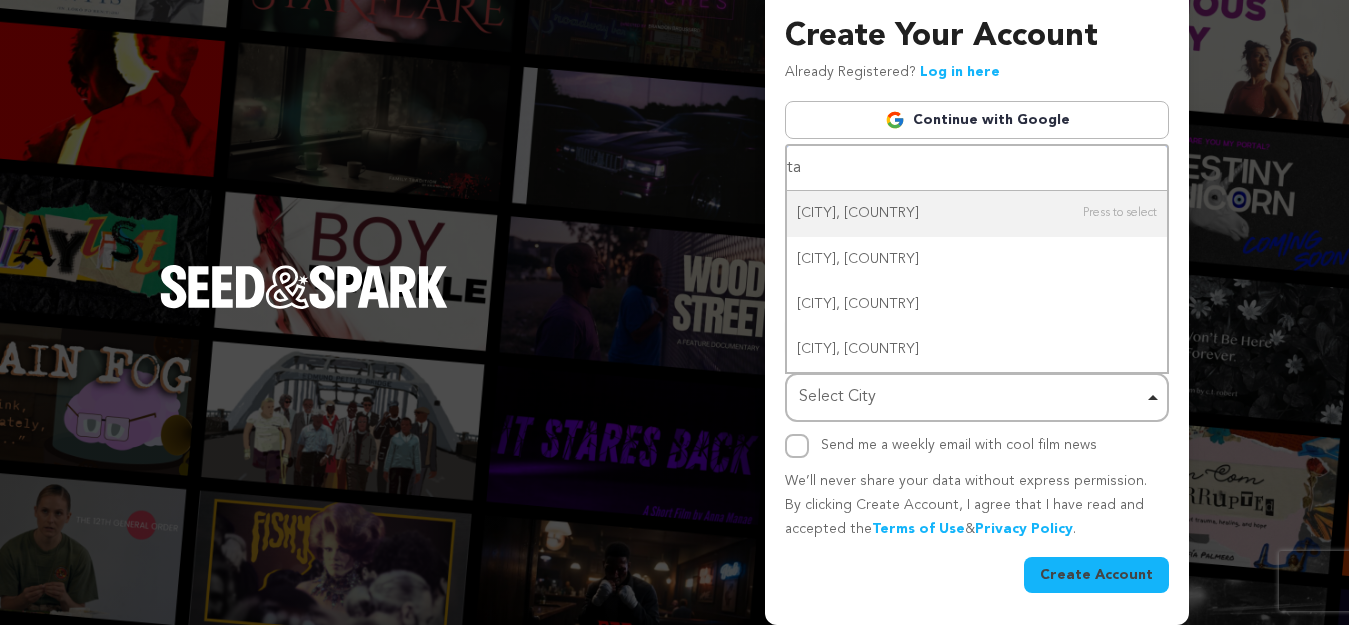 type on "t" 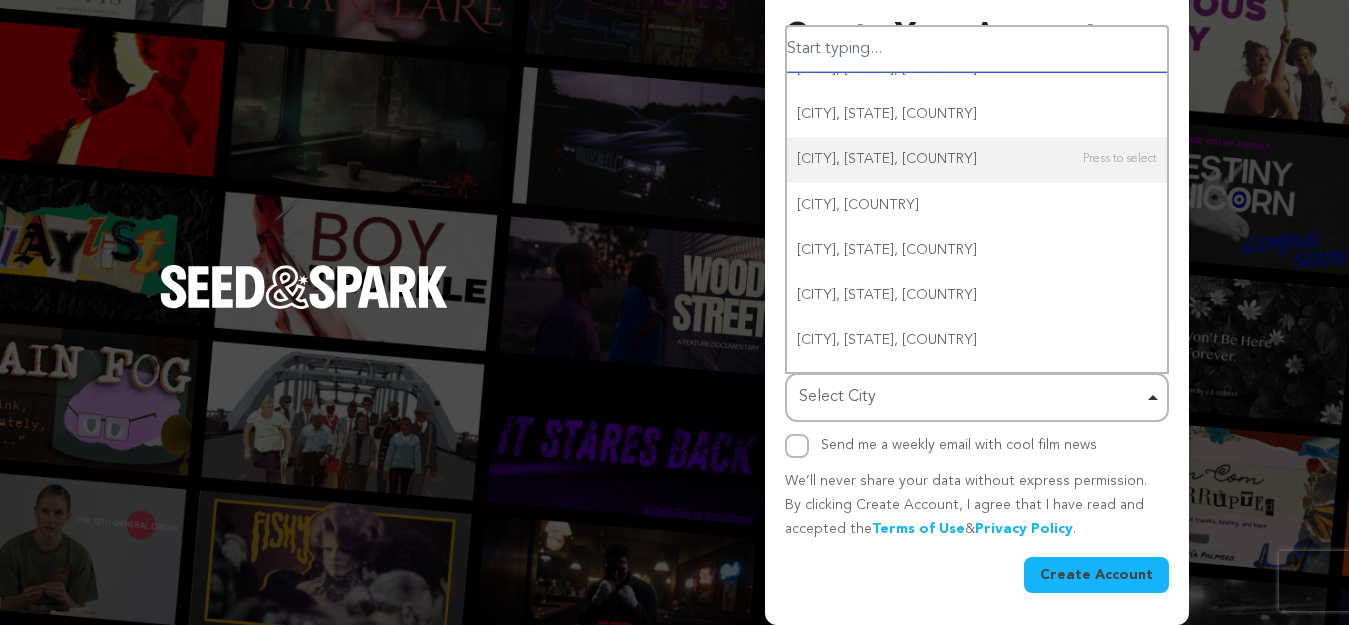 scroll, scrollTop: 1100, scrollLeft: 0, axis: vertical 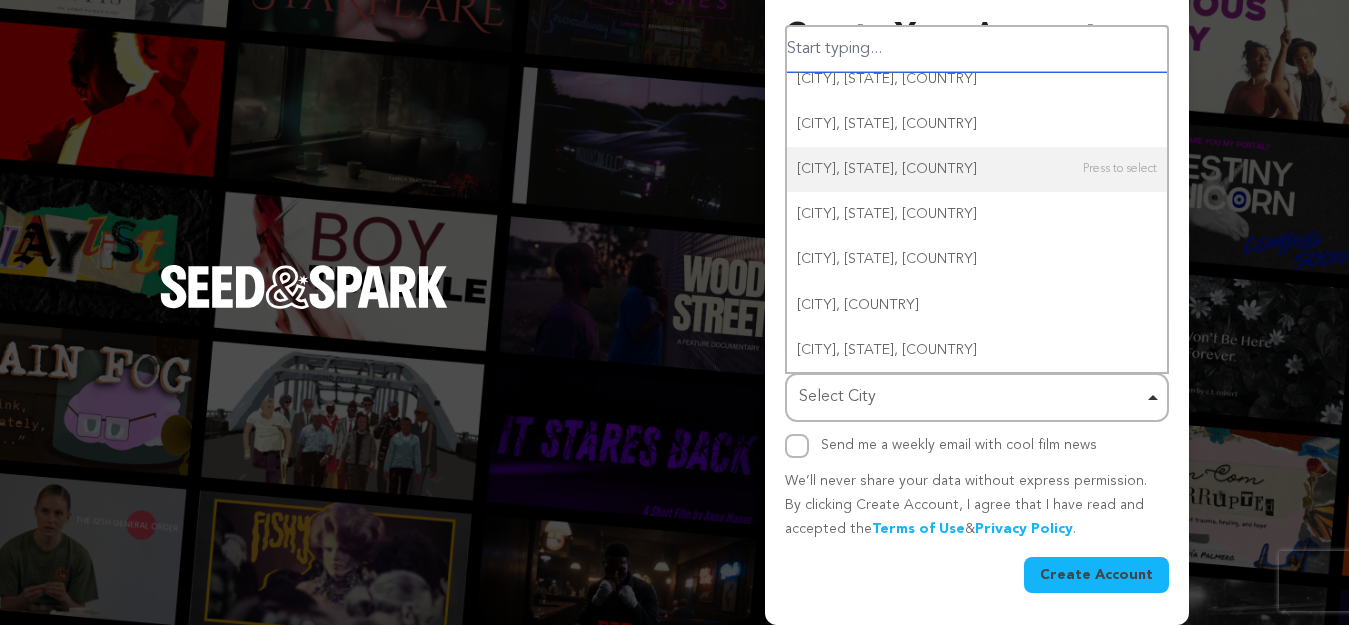 type 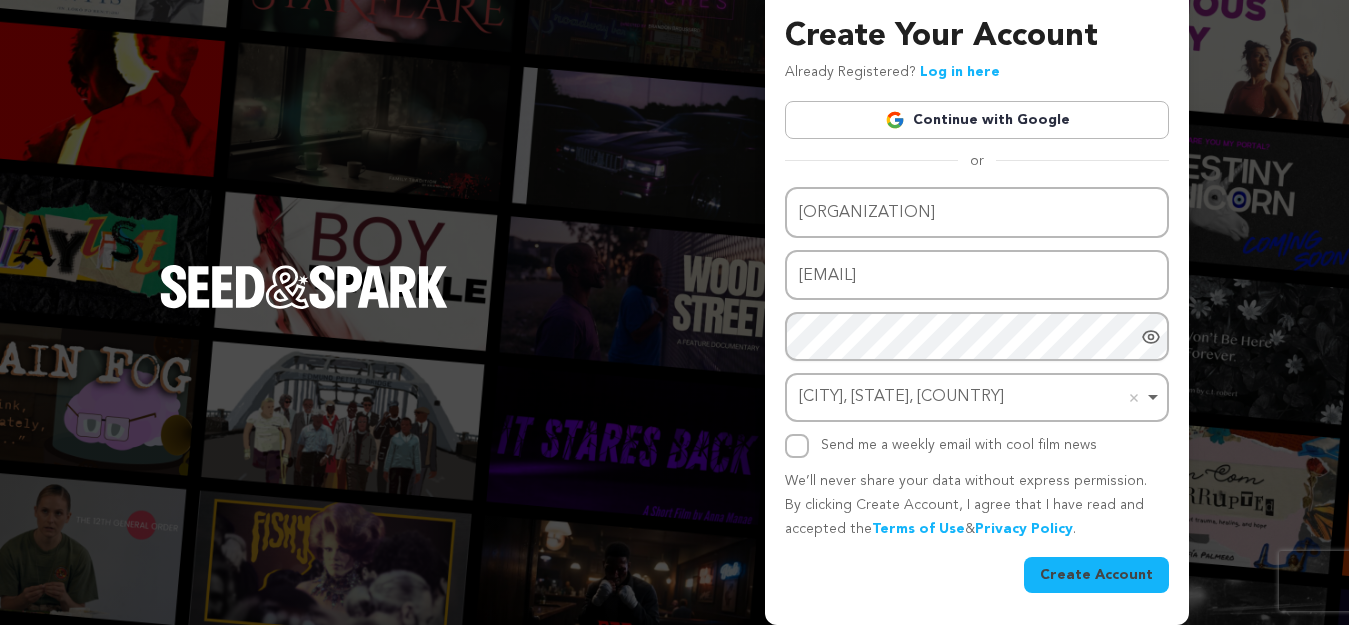 scroll, scrollTop: 0, scrollLeft: 0, axis: both 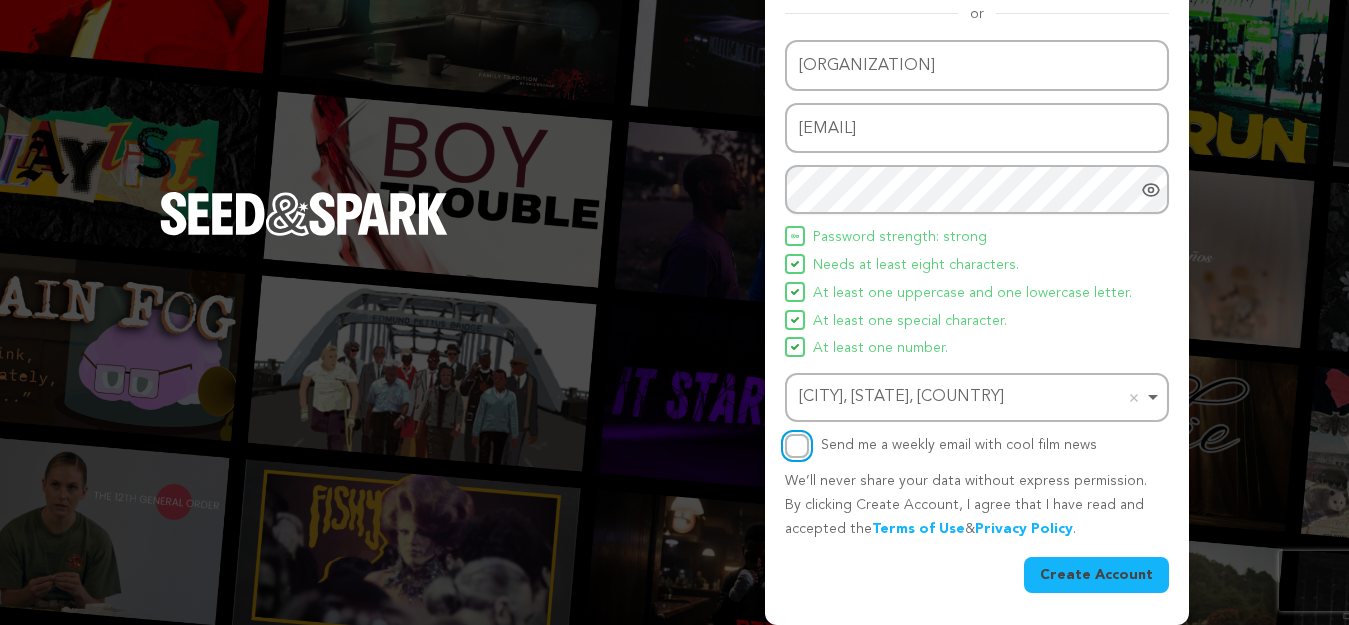 click on "Send me a weekly email with cool film news" at bounding box center [797, 446] 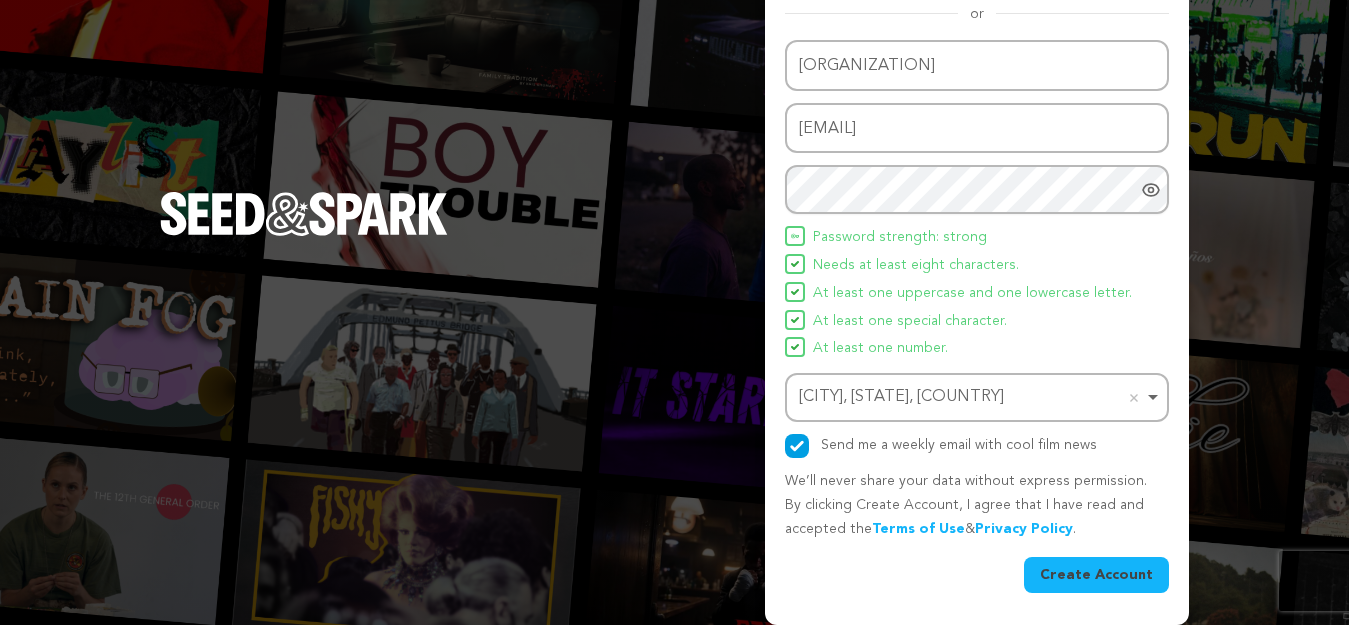 click on "Create Account" at bounding box center (1096, 575) 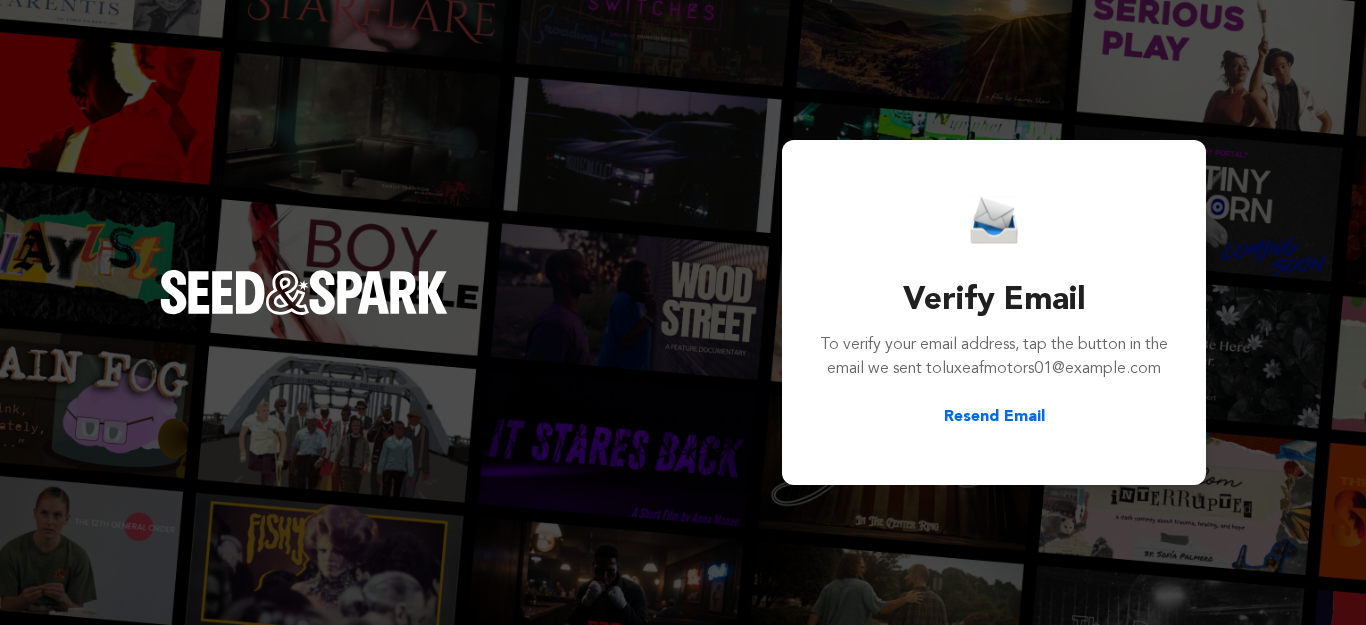 scroll, scrollTop: 0, scrollLeft: 0, axis: both 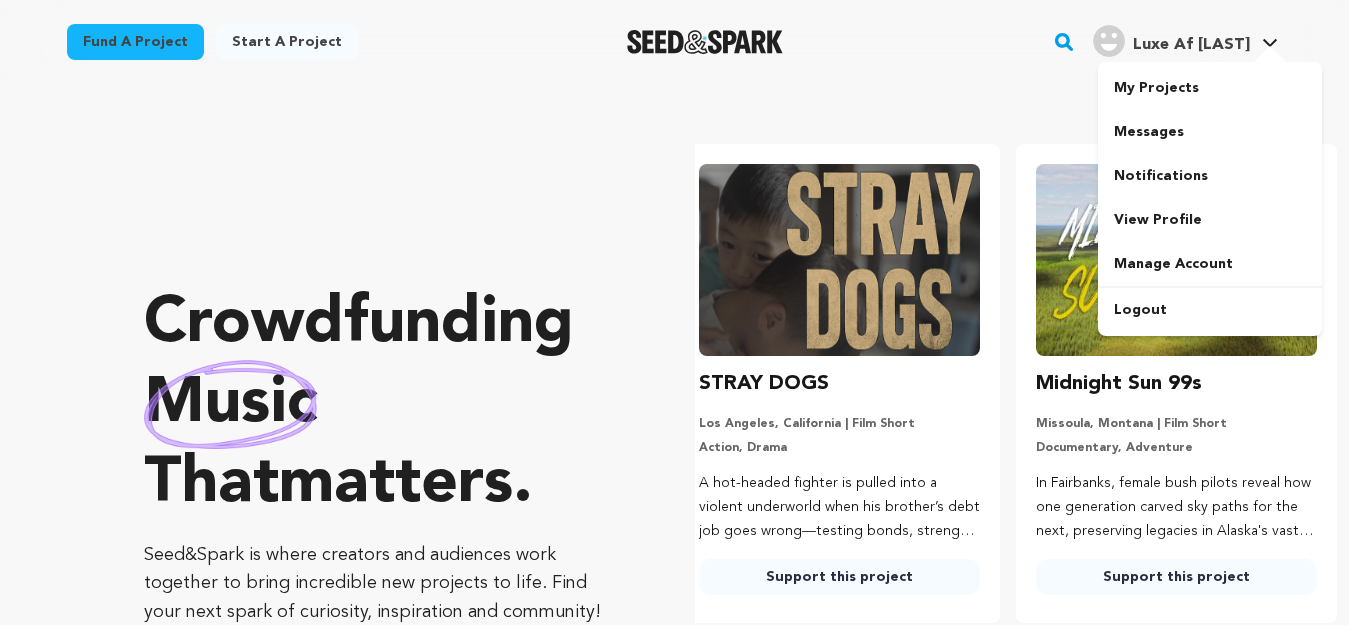 type on "luxeafmotors01@example.com" 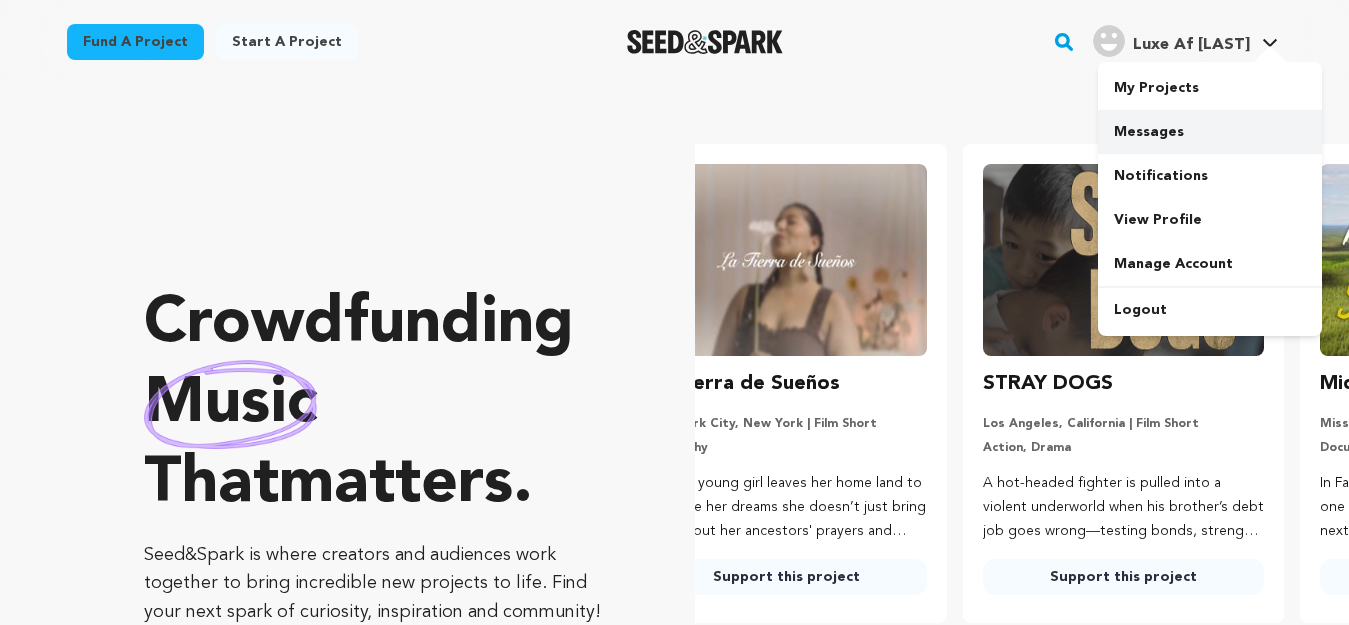 scroll, scrollTop: 0, scrollLeft: 0, axis: both 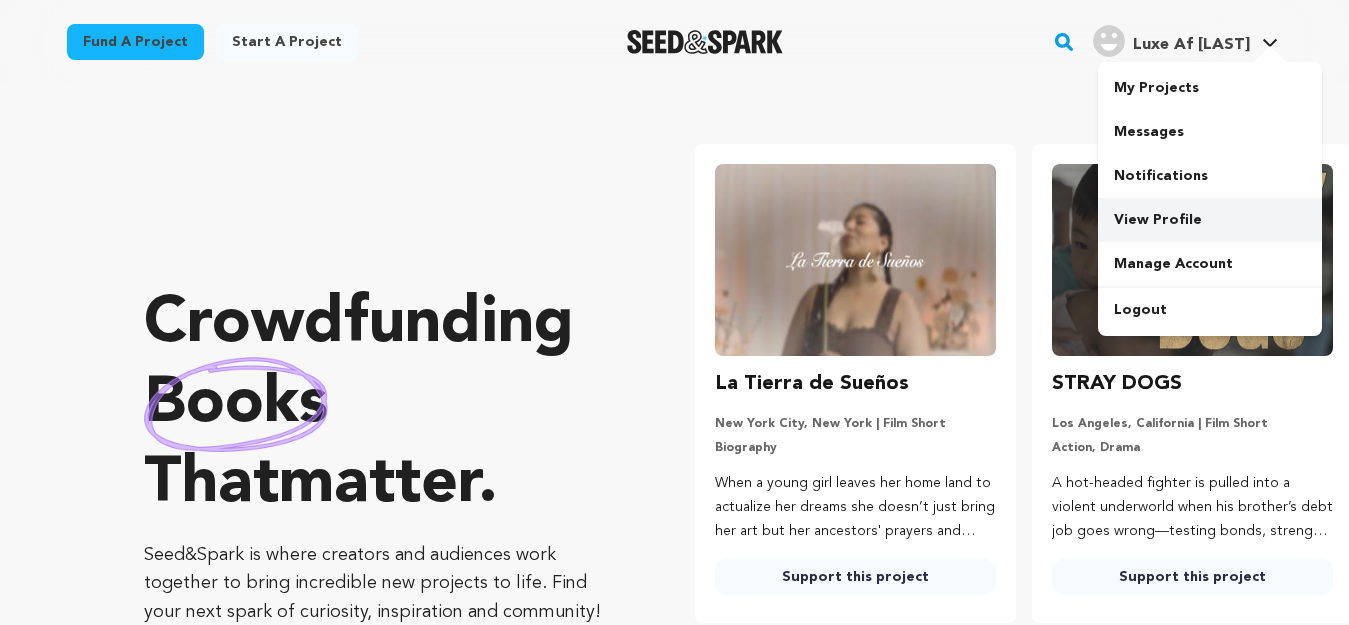 click on "View Profile" at bounding box center (1210, 220) 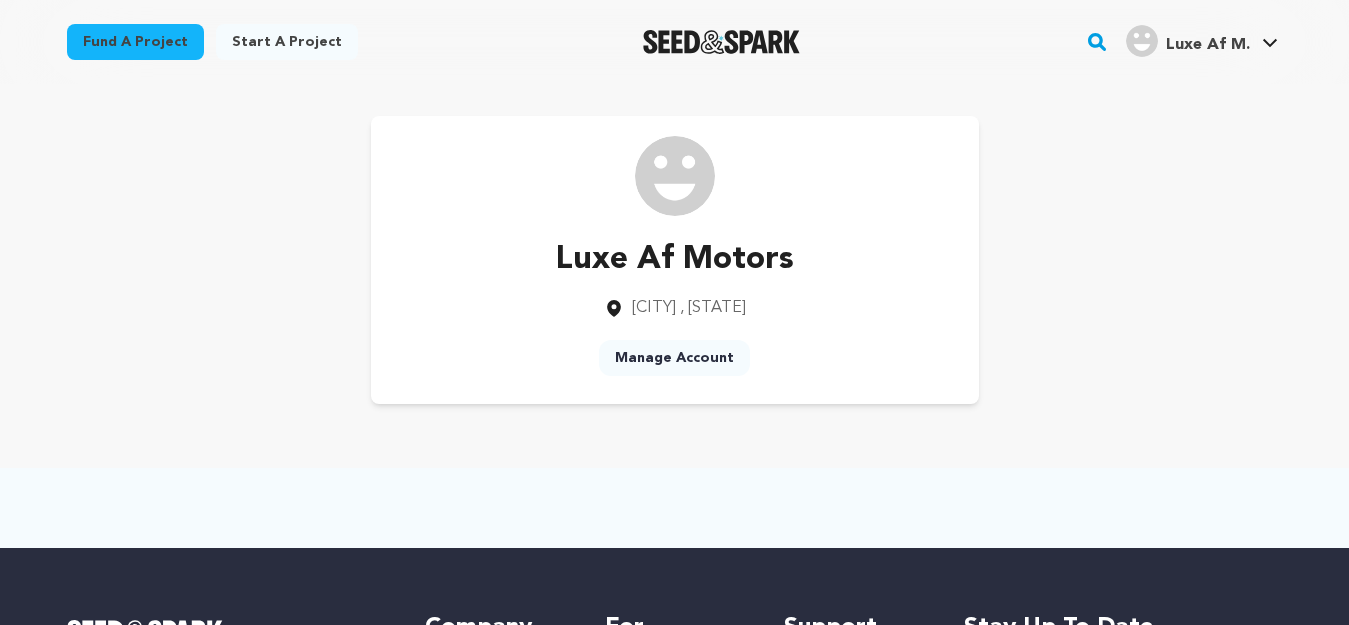 scroll, scrollTop: 0, scrollLeft: 0, axis: both 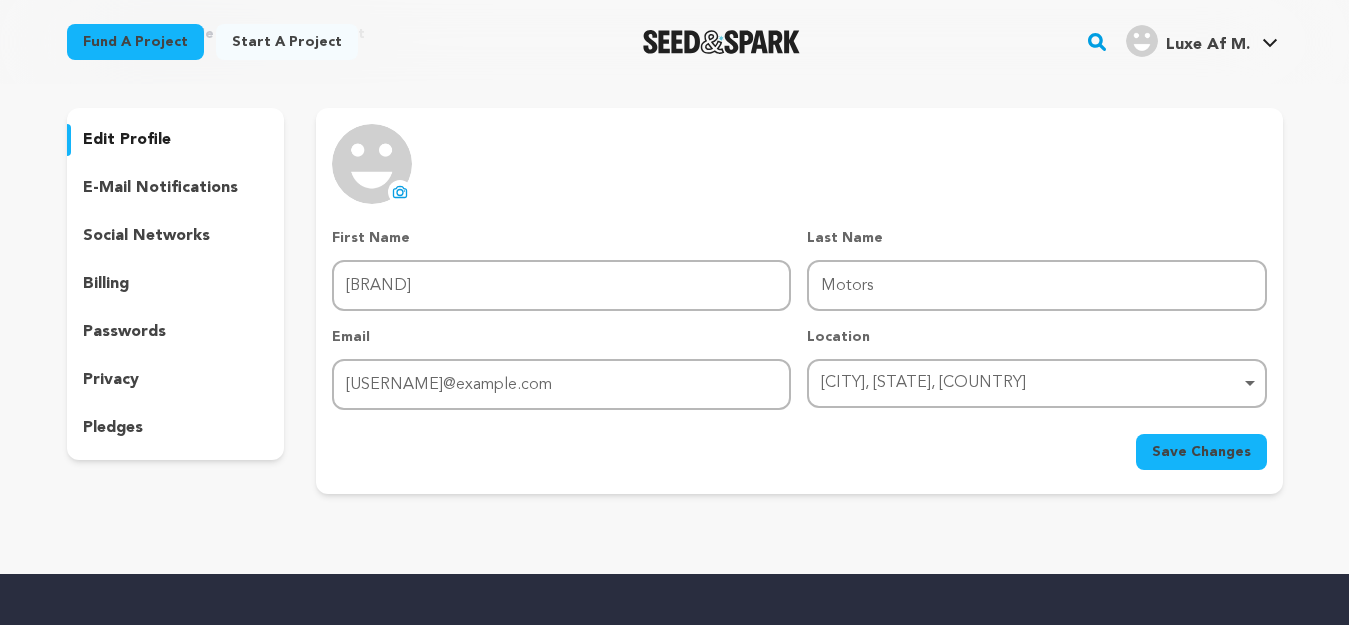 click on "edit profile" at bounding box center [127, 140] 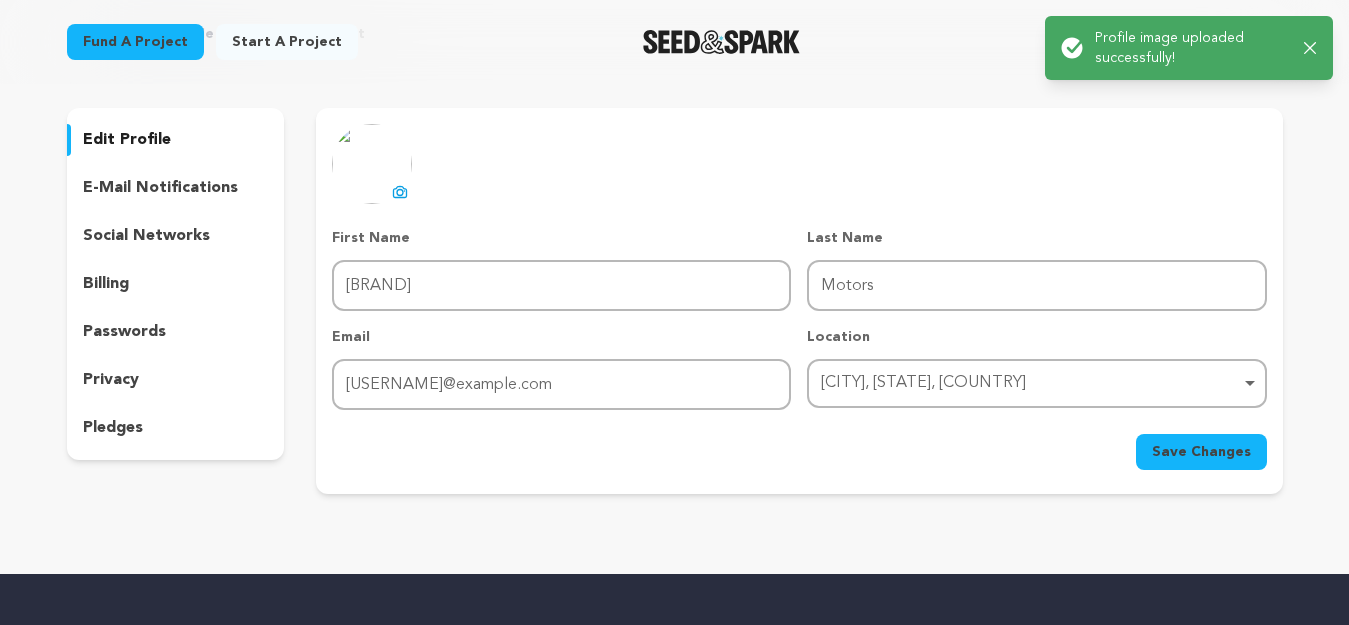 click on "Save Changes" at bounding box center (1201, 452) 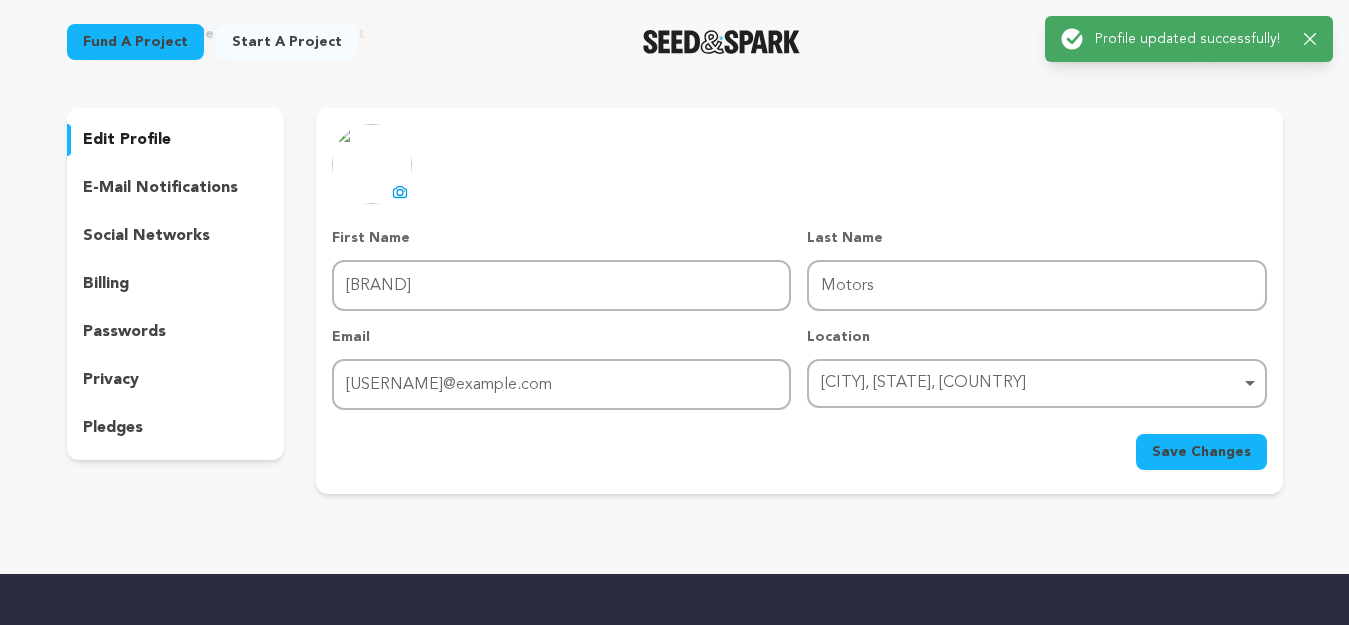 click on "social networks" at bounding box center (146, 236) 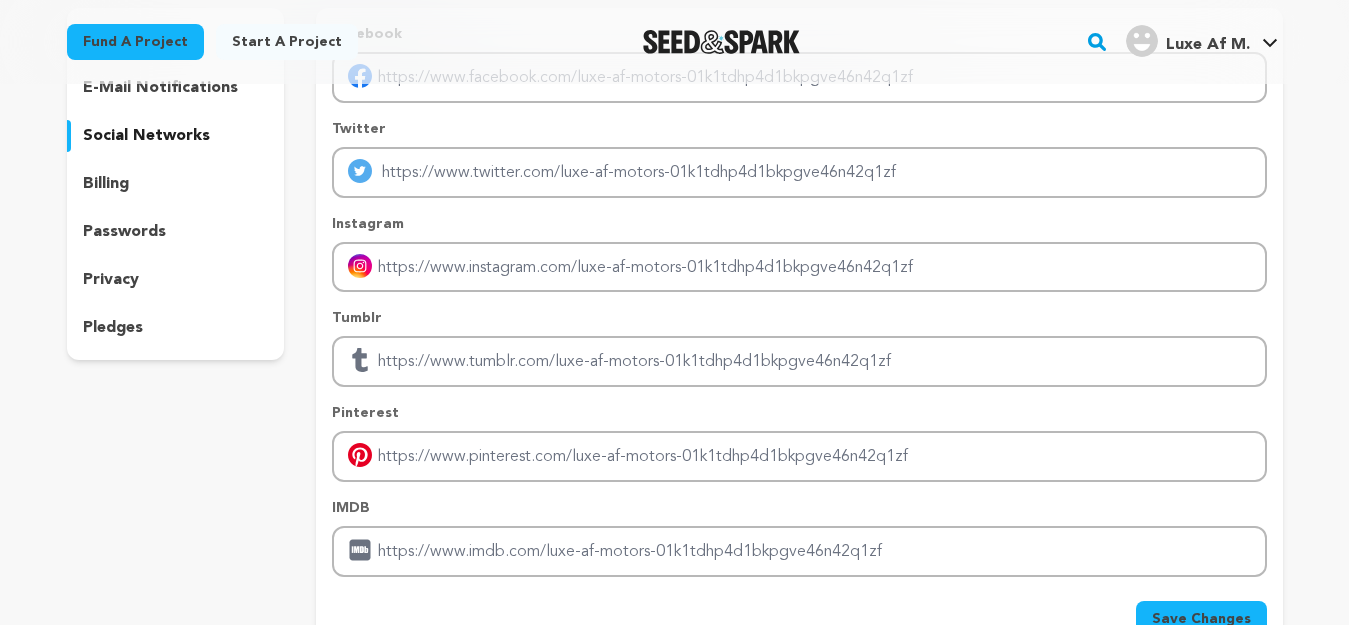 scroll, scrollTop: 0, scrollLeft: 0, axis: both 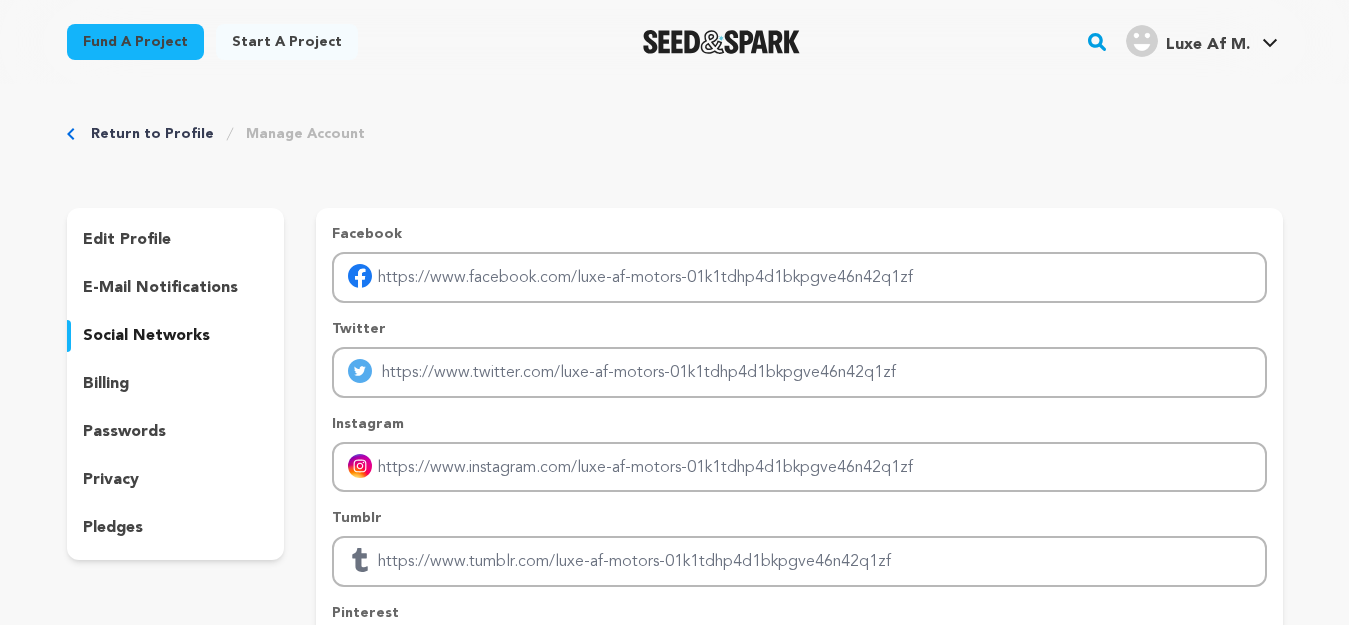 click on "Luxe Af M." at bounding box center (1208, 45) 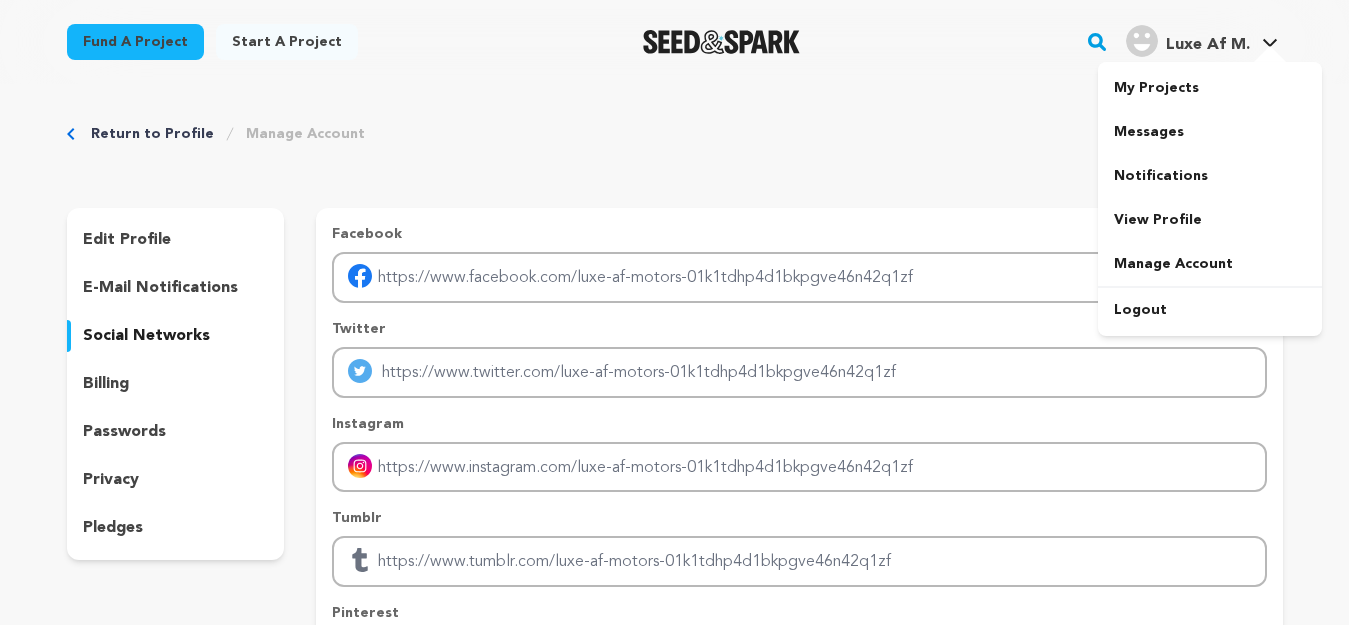 click on "Luxe Af M." at bounding box center [1208, 45] 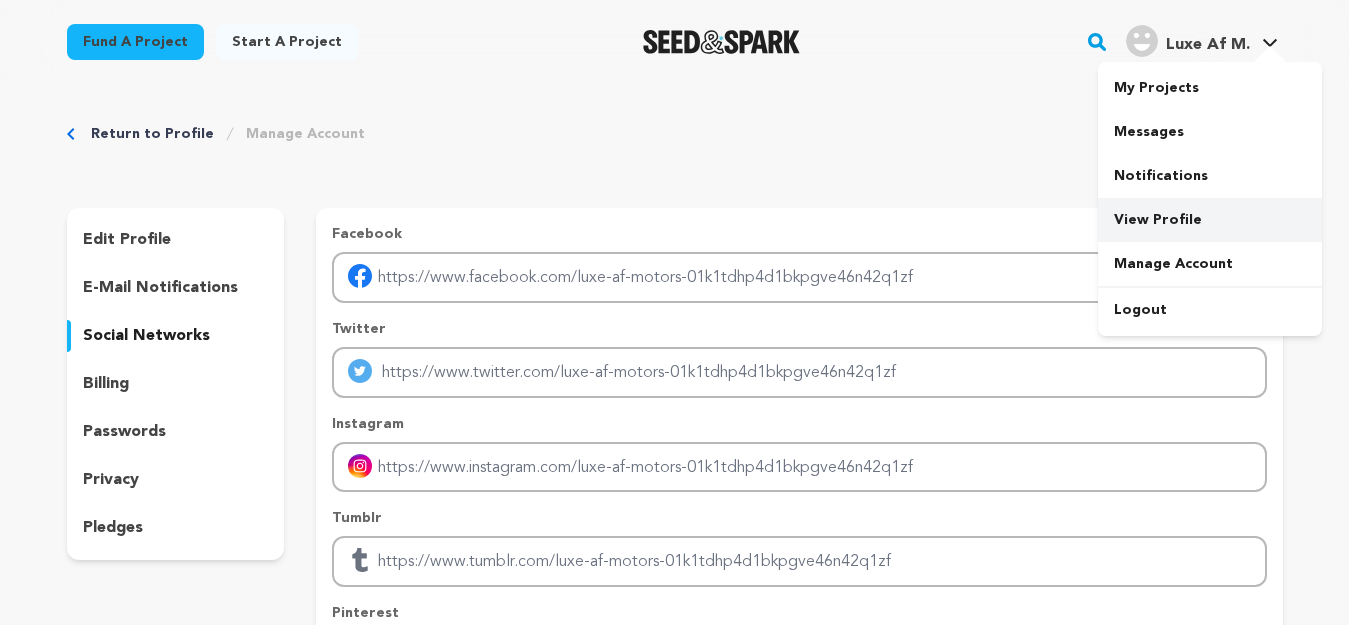 click on "View Profile" at bounding box center [1210, 220] 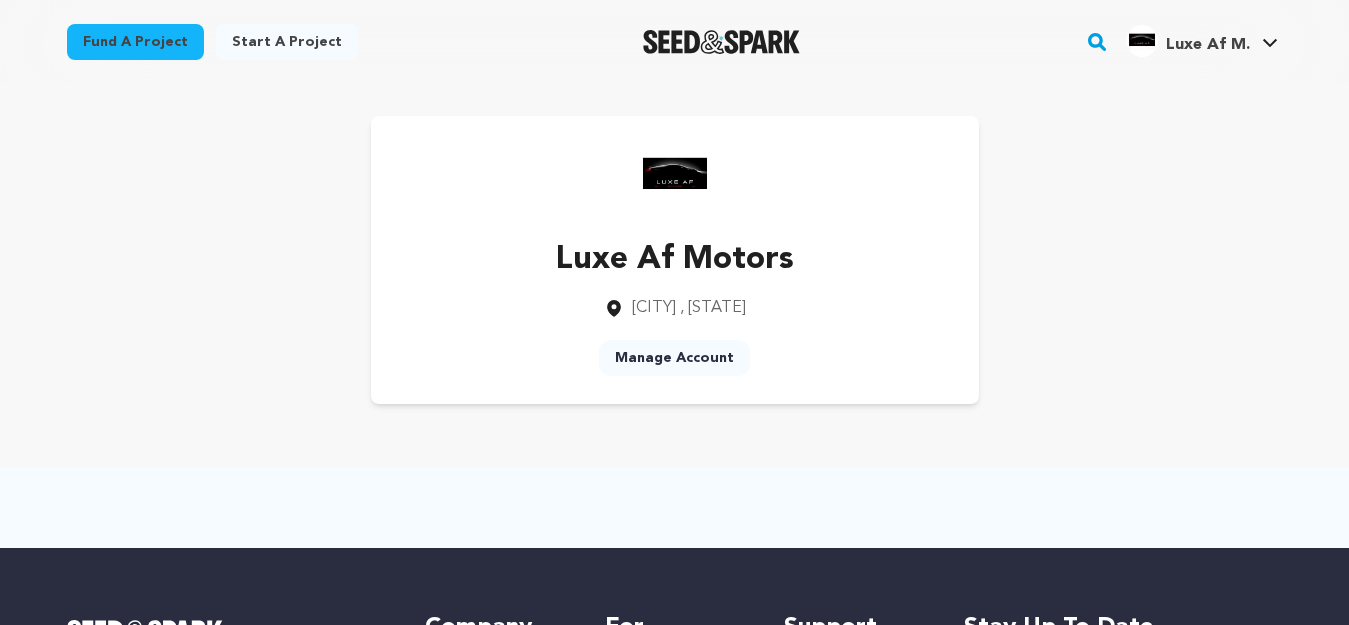 scroll, scrollTop: 0, scrollLeft: 0, axis: both 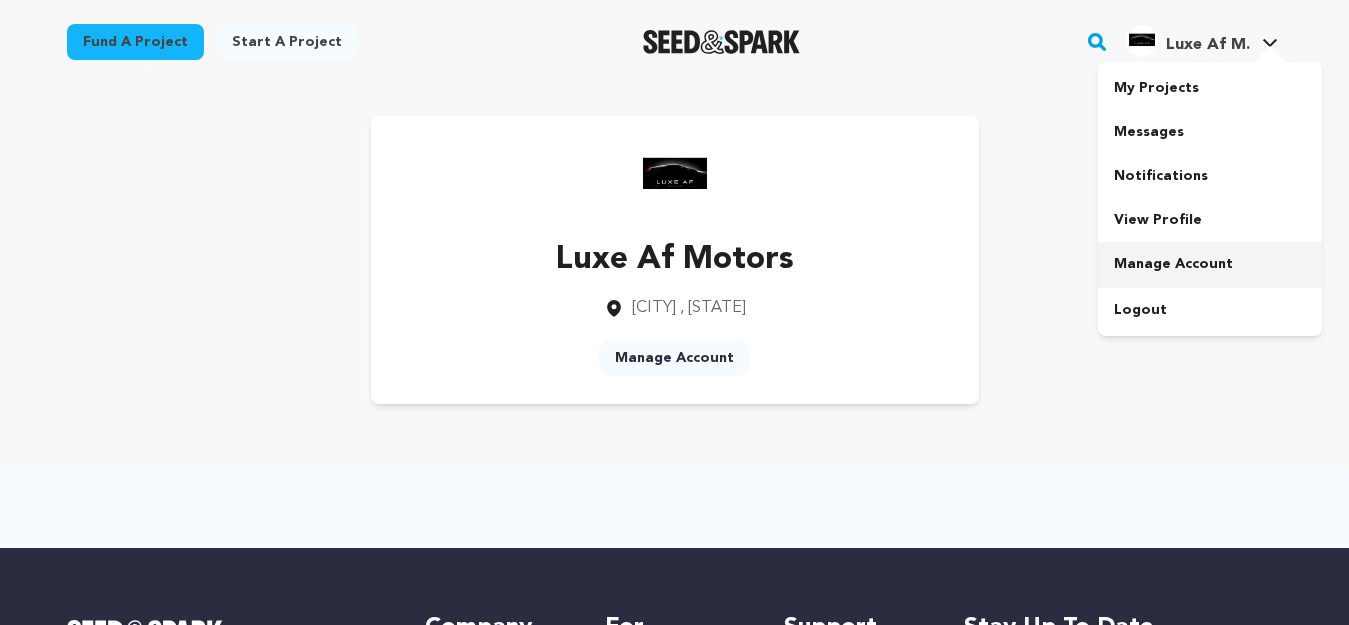 click on "Manage Account" at bounding box center [1210, 264] 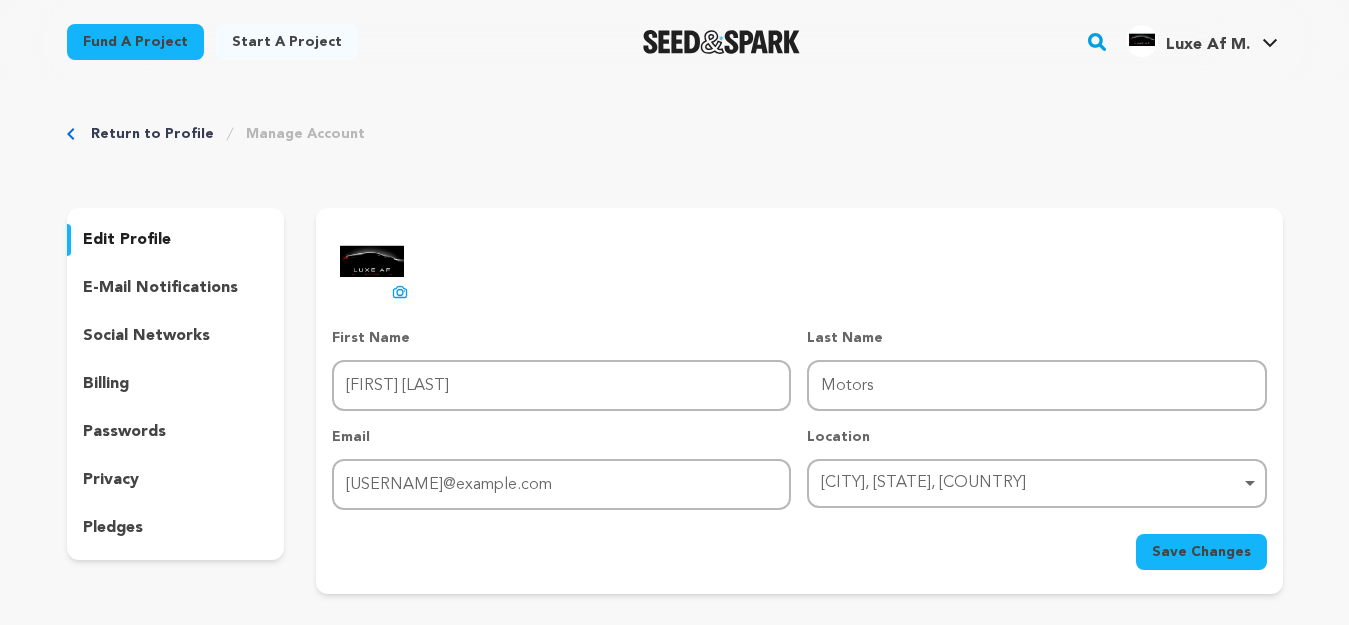 scroll, scrollTop: 0, scrollLeft: 0, axis: both 